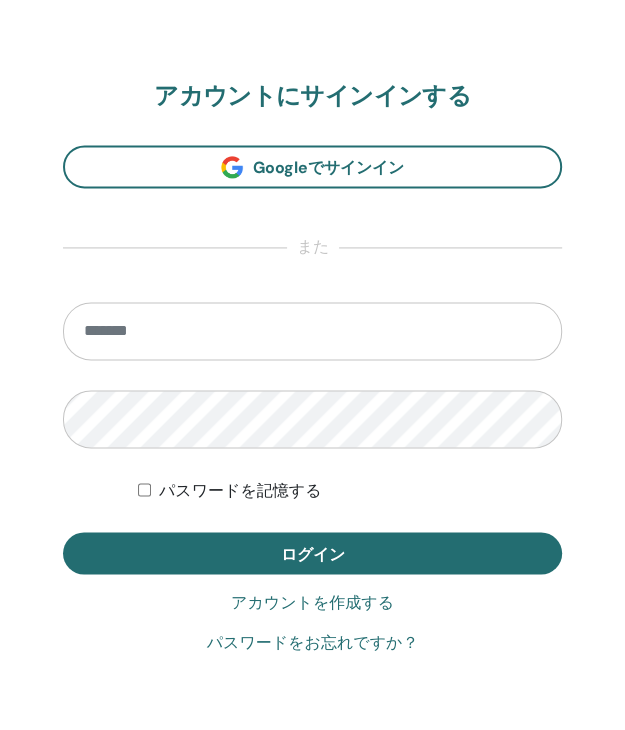 scroll, scrollTop: 1077, scrollLeft: 0, axis: vertical 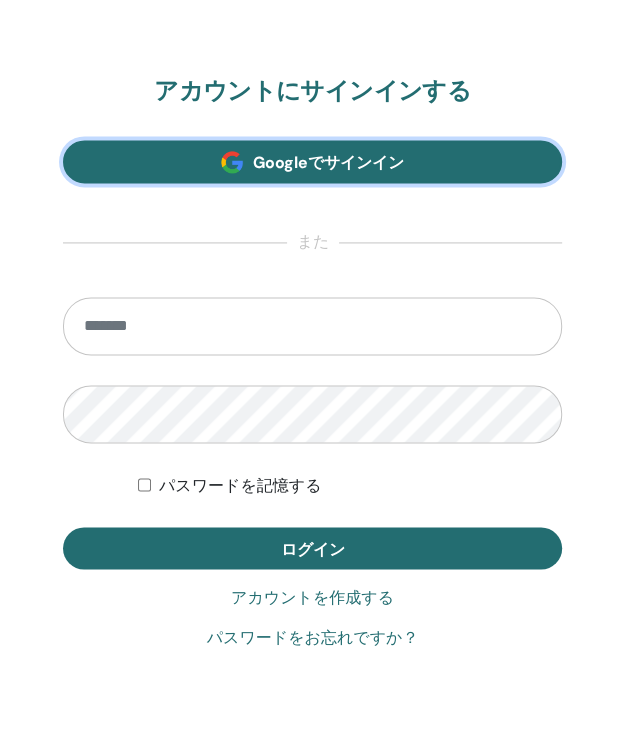 click on "Googleでサインイン" at bounding box center [312, 161] 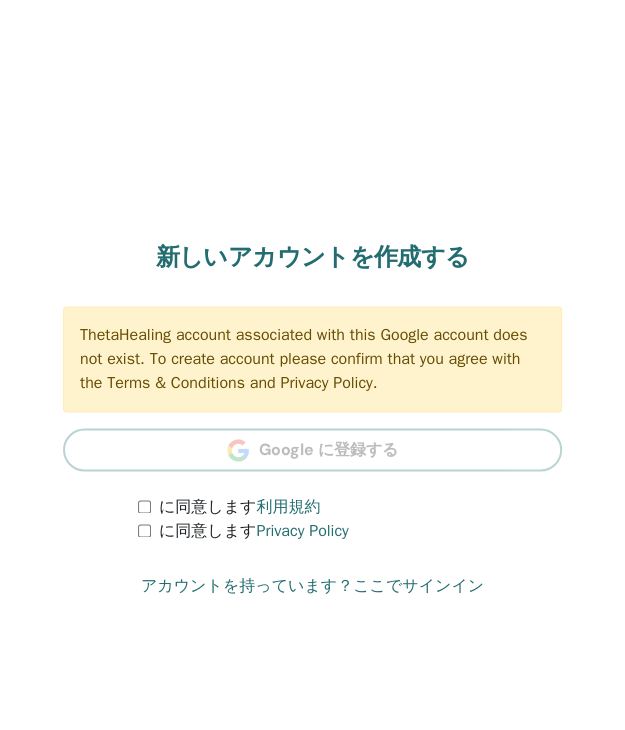 scroll, scrollTop: 1037, scrollLeft: 0, axis: vertical 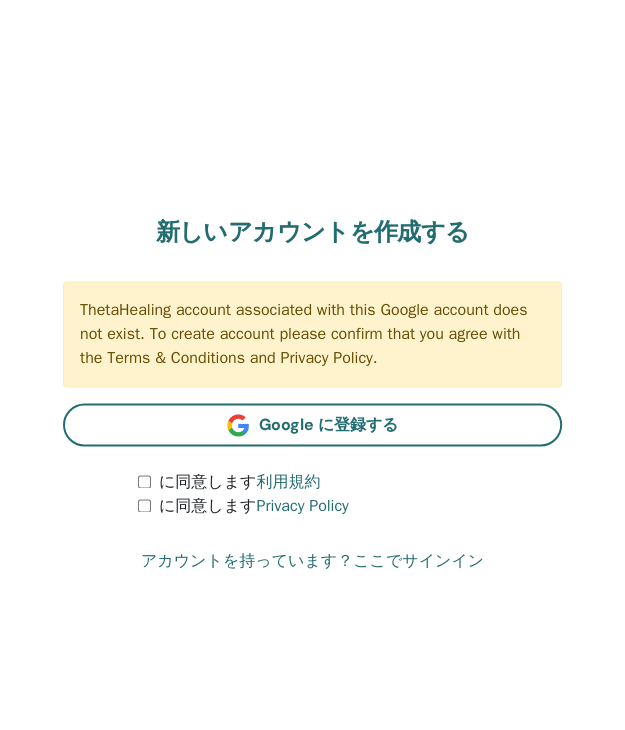 click on "アカウントを持っています？ここでサインイン" at bounding box center [312, 560] 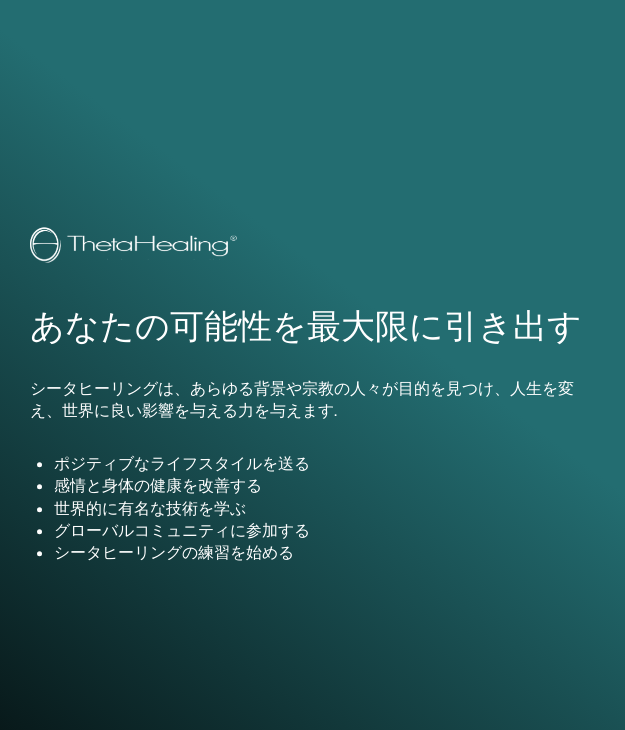 scroll, scrollTop: 0, scrollLeft: 0, axis: both 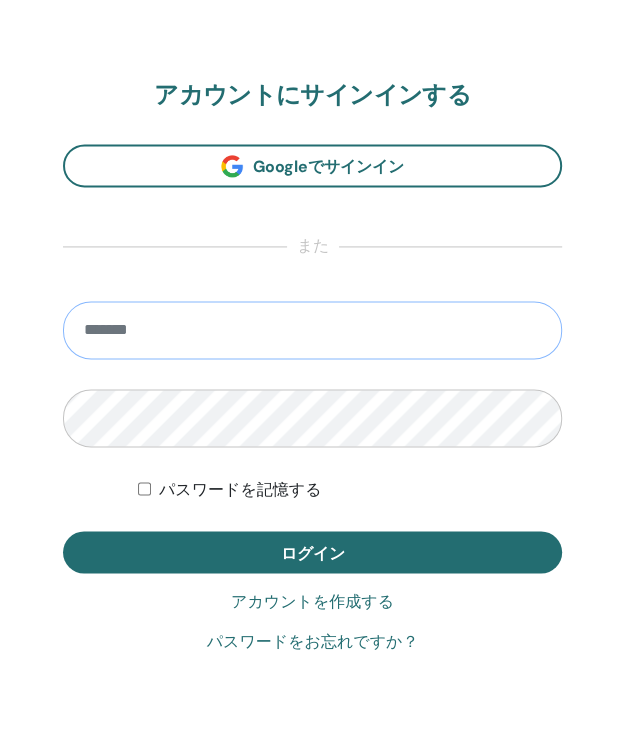 click at bounding box center (312, 330) 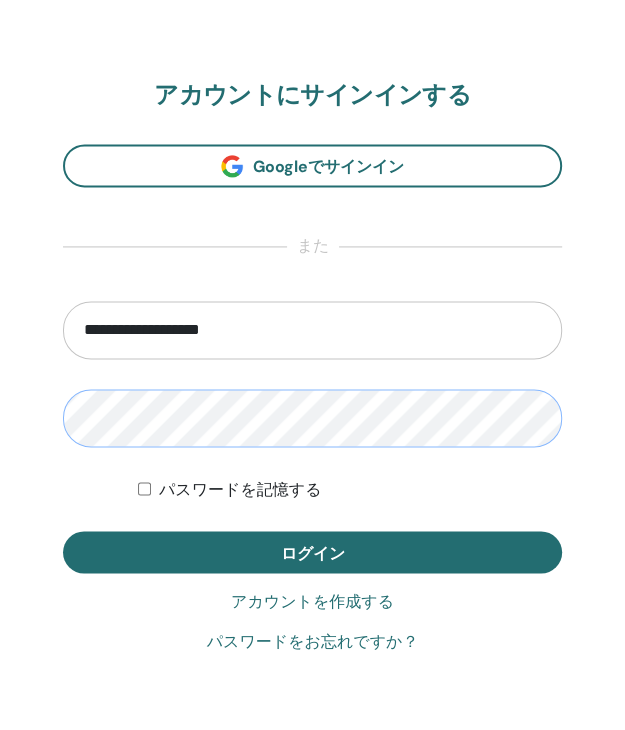 click on "ログイン" at bounding box center (312, 552) 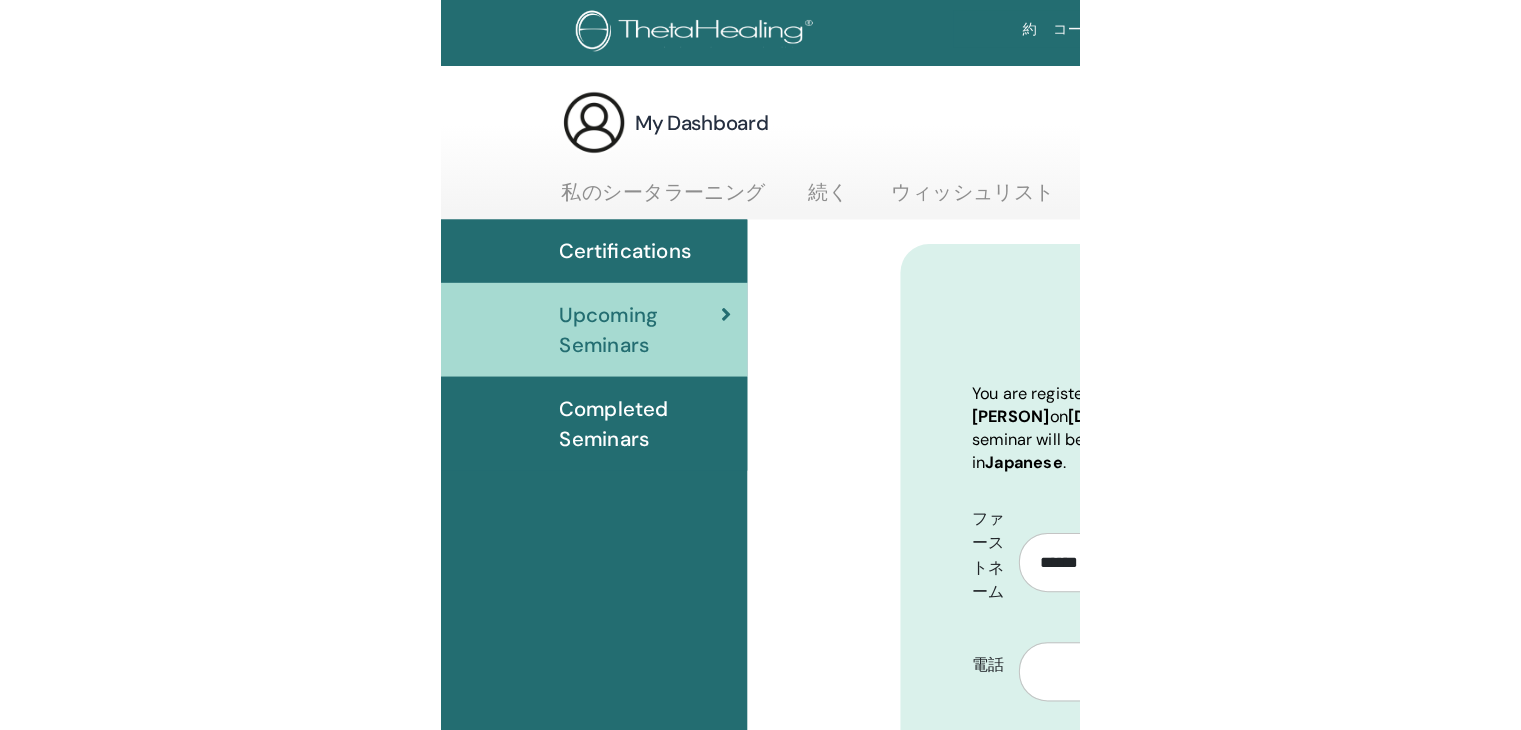 scroll, scrollTop: 0, scrollLeft: 0, axis: both 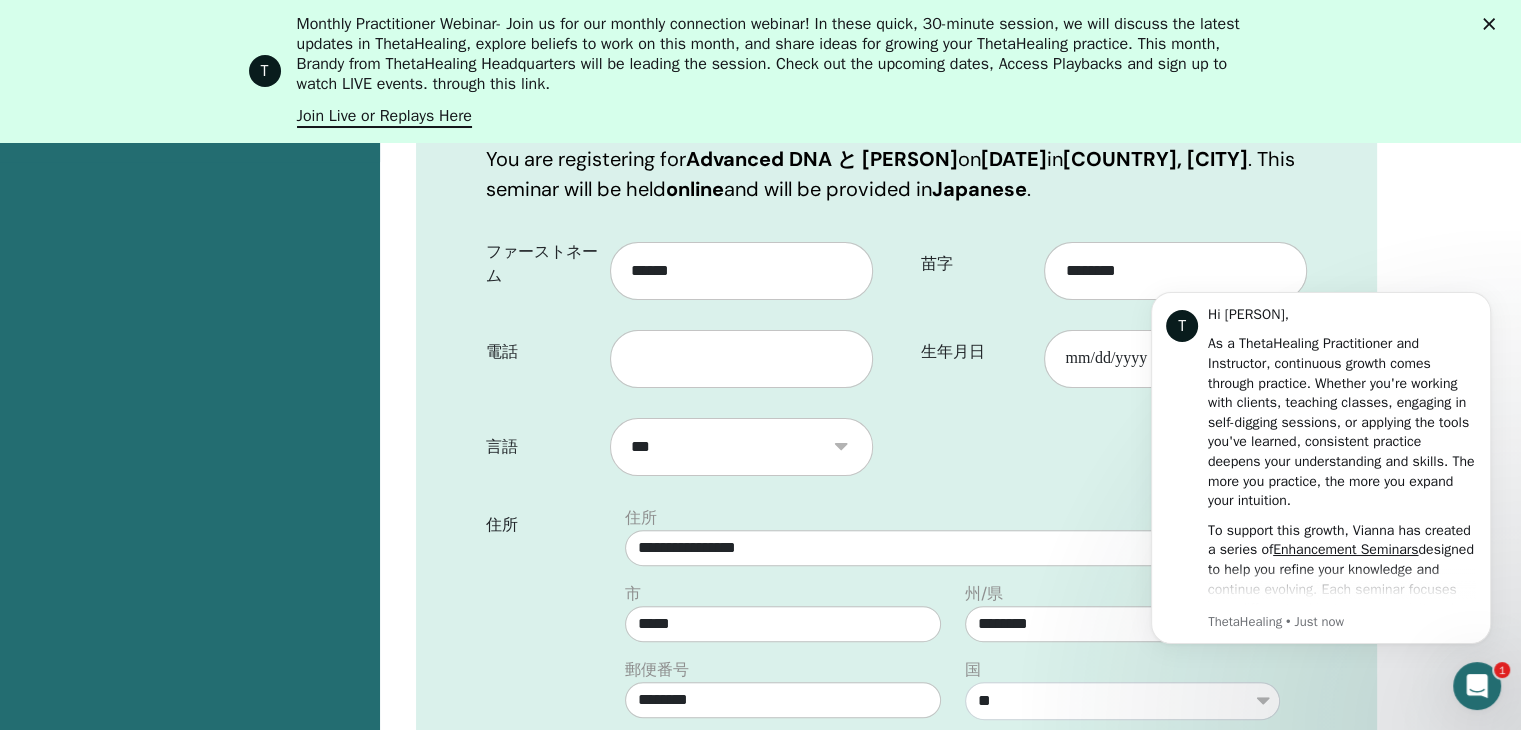 click on "T Hi Nanako, As a ThetaHealing Practitioner and Instructor, continuous growth comes through practice. Whether you're working with clients, teaching classes, engaging in self-digging sessions, or applying the tools you've learned, consistent practice deepens your understanding and skills. The more you practice, the more you expand your intuition.   To support this growth, Vianna has created a series of  Enhancement Seminars  designed to help you refine your knowledge and continue evolving. Each seminar focuses on a different subject—some revisit and deepen specific class topics, while others explore business growth or personal expansion. You must meet certain prerequisites to attend, so be sure to check them out.   These seminars offer instant access upon purchase, with a 30-day window to review as needed. A great bonus? Enhancement Seminars count toward recertification for both practitioners and instructors—on top of being incredible learning opportunities! Check out the      are conducted" 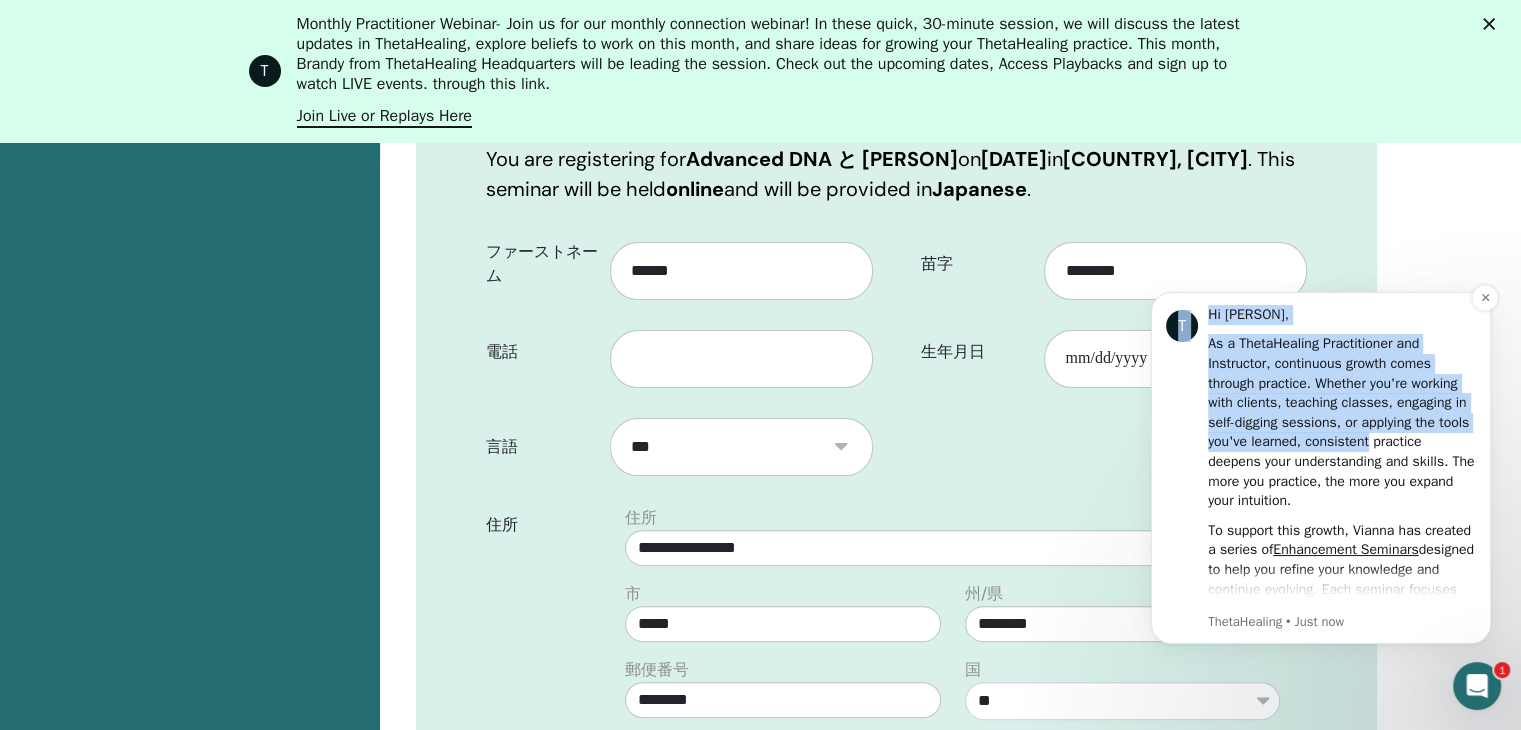 drag, startPoint x: 1122, startPoint y: 371, endPoint x: 1327, endPoint y: 475, distance: 229.8717 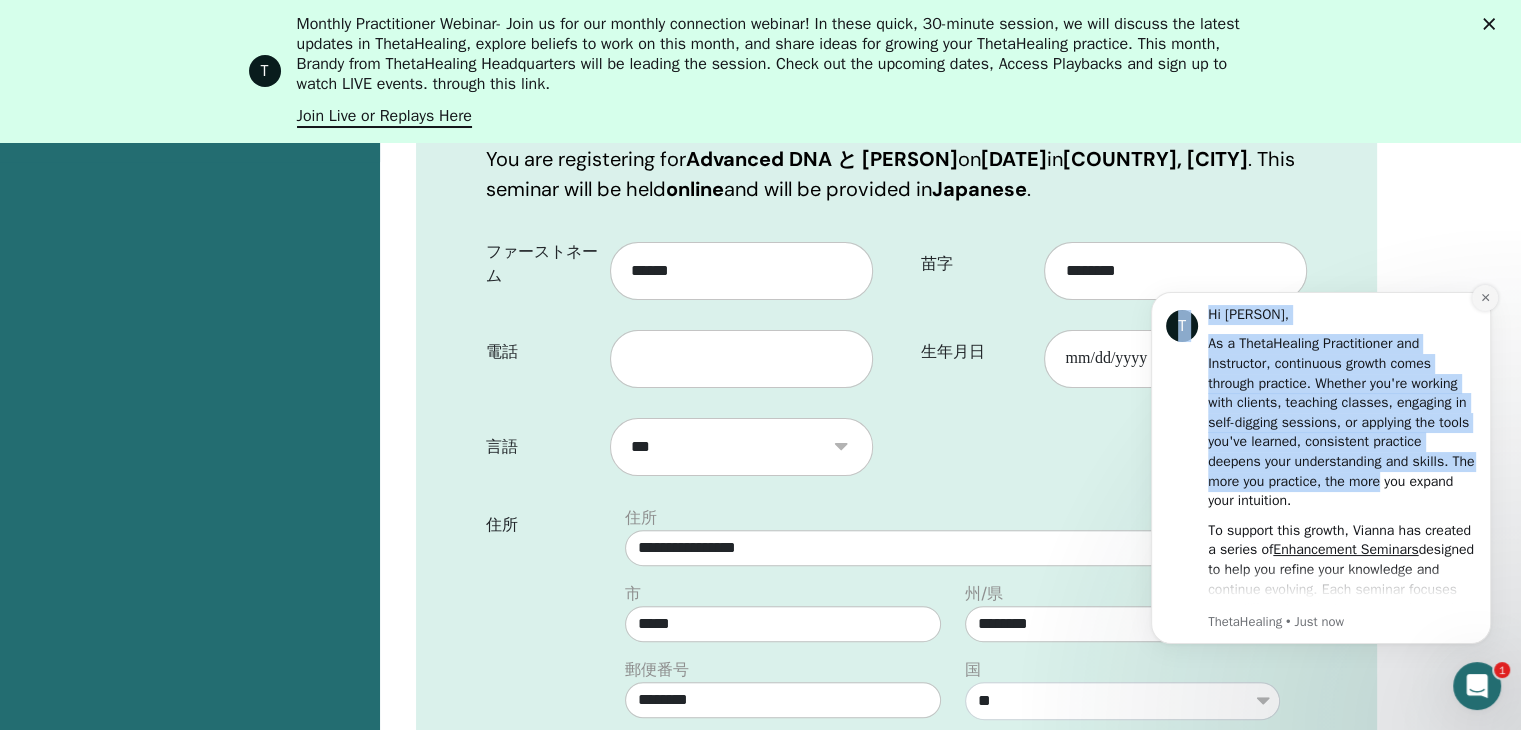 click at bounding box center (1485, 298) 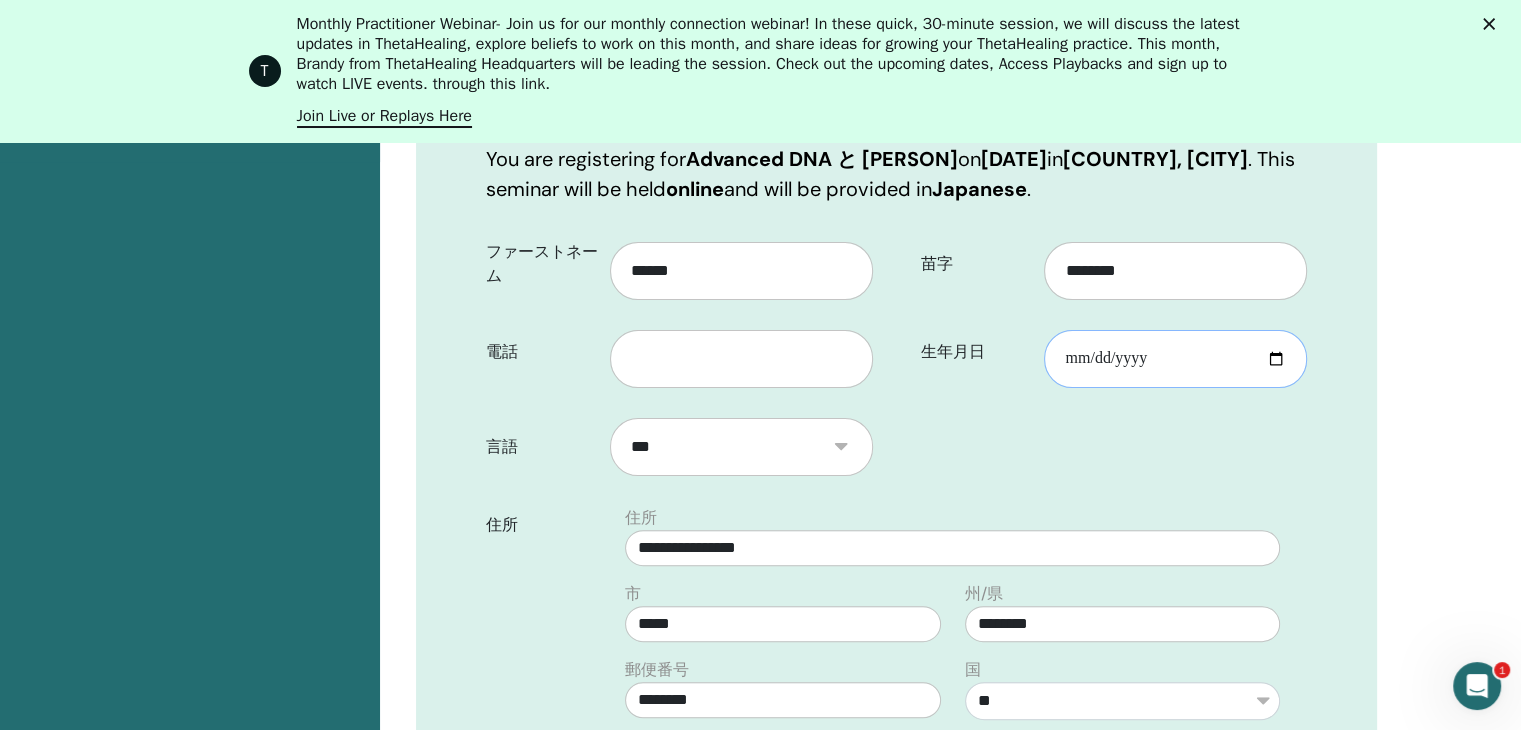 click on "生年月日" at bounding box center (1175, 359) 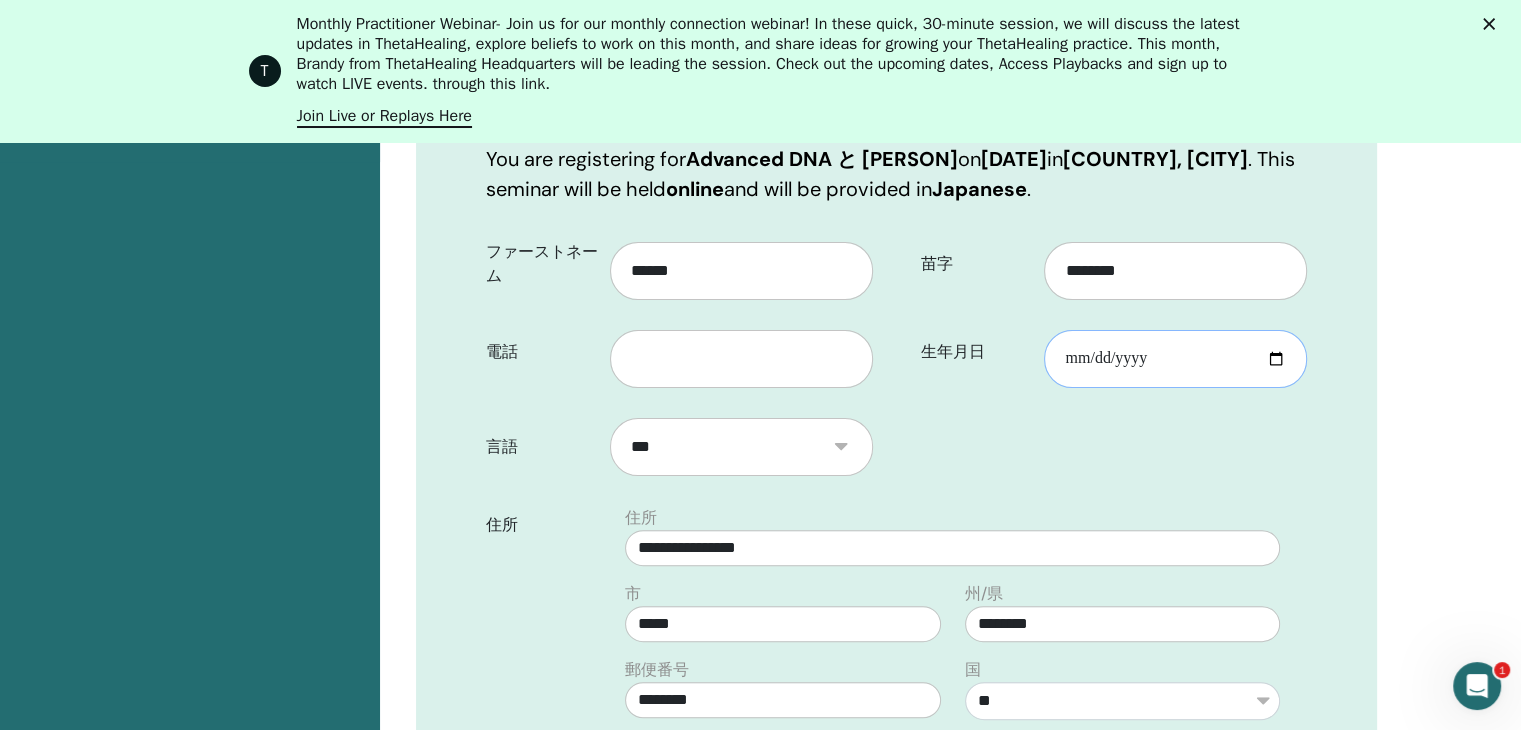 type on "**********" 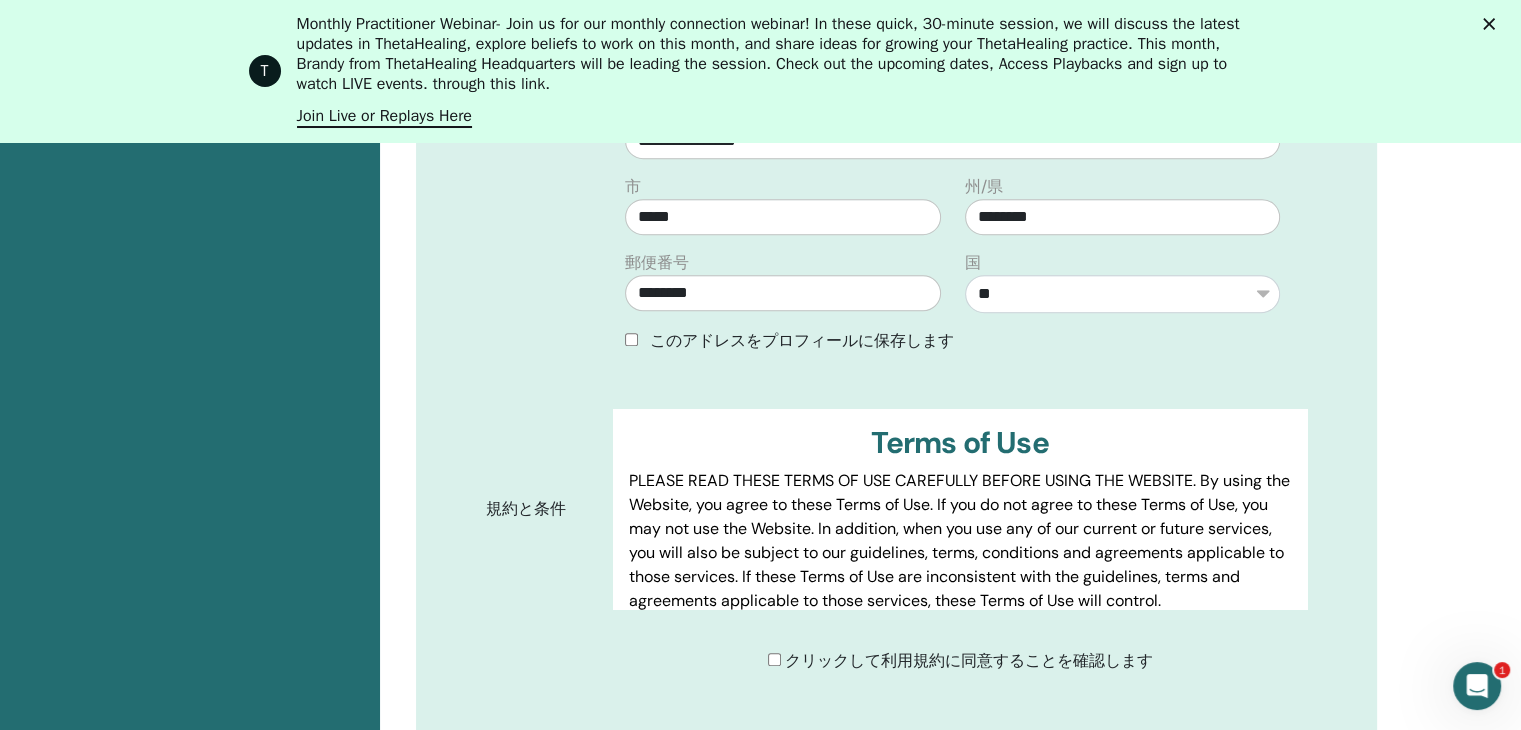 scroll, scrollTop: 1122, scrollLeft: 0, axis: vertical 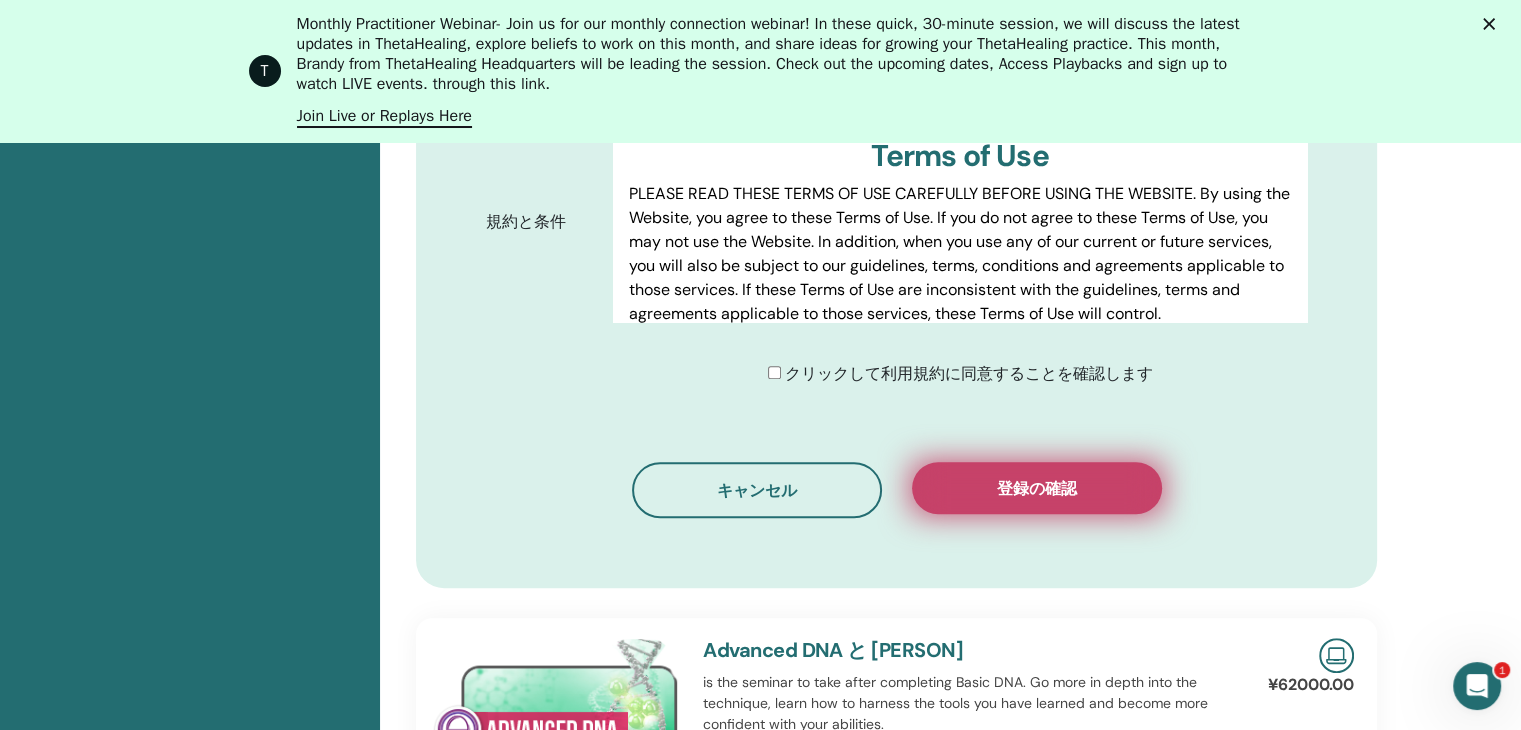 click on "登録の確認" at bounding box center [1037, 488] 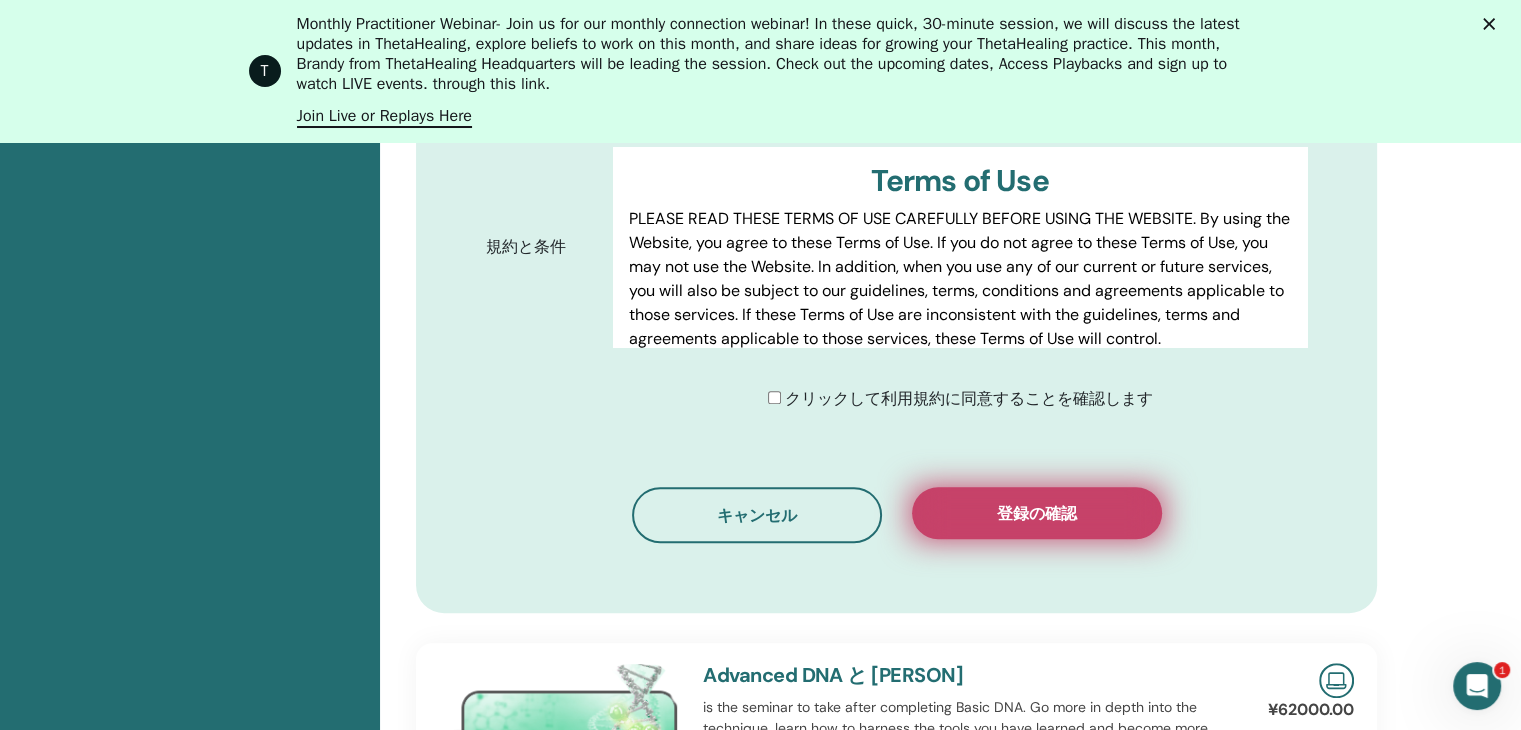 click on "登録の確認" at bounding box center [1037, 513] 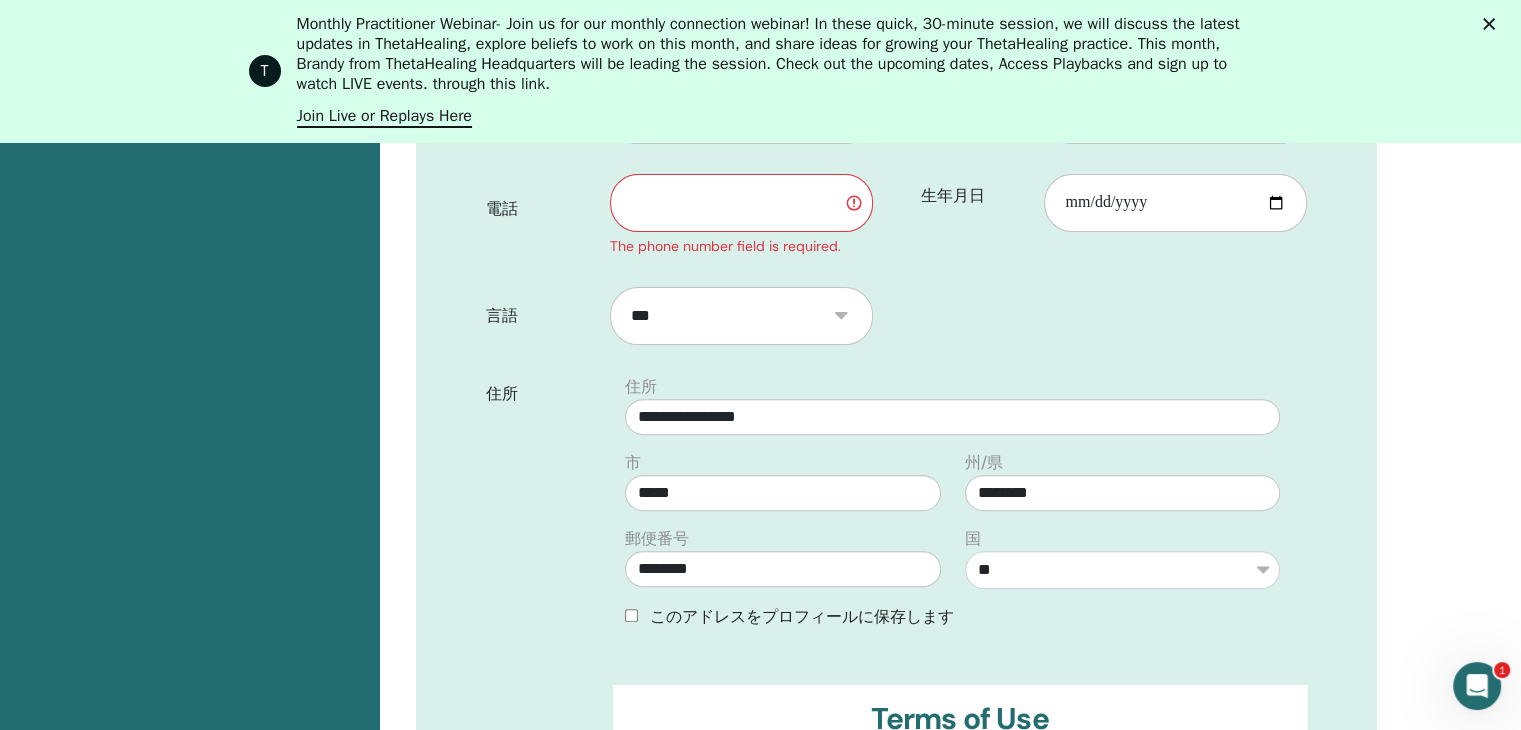 scroll, scrollTop: 362, scrollLeft: 0, axis: vertical 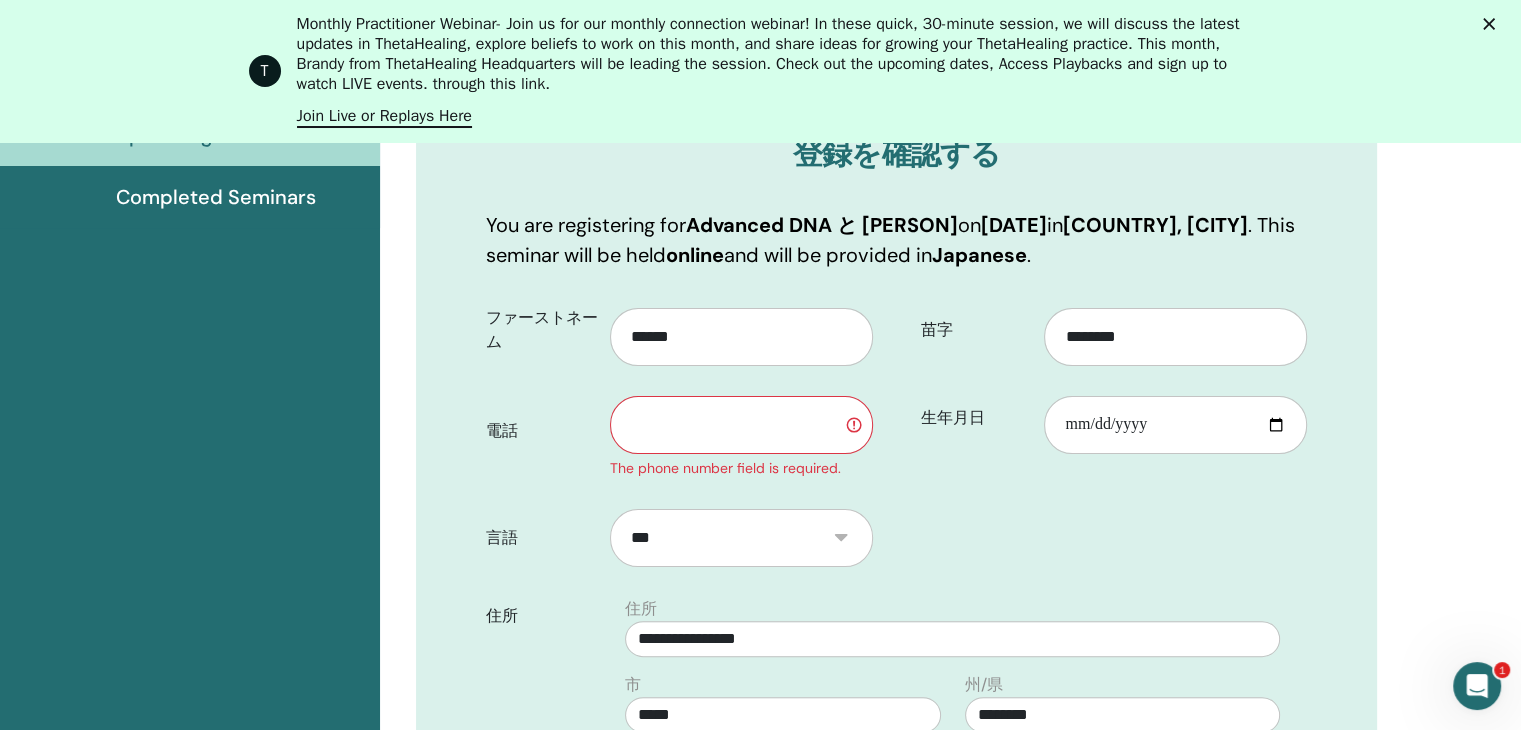 click at bounding box center [741, 425] 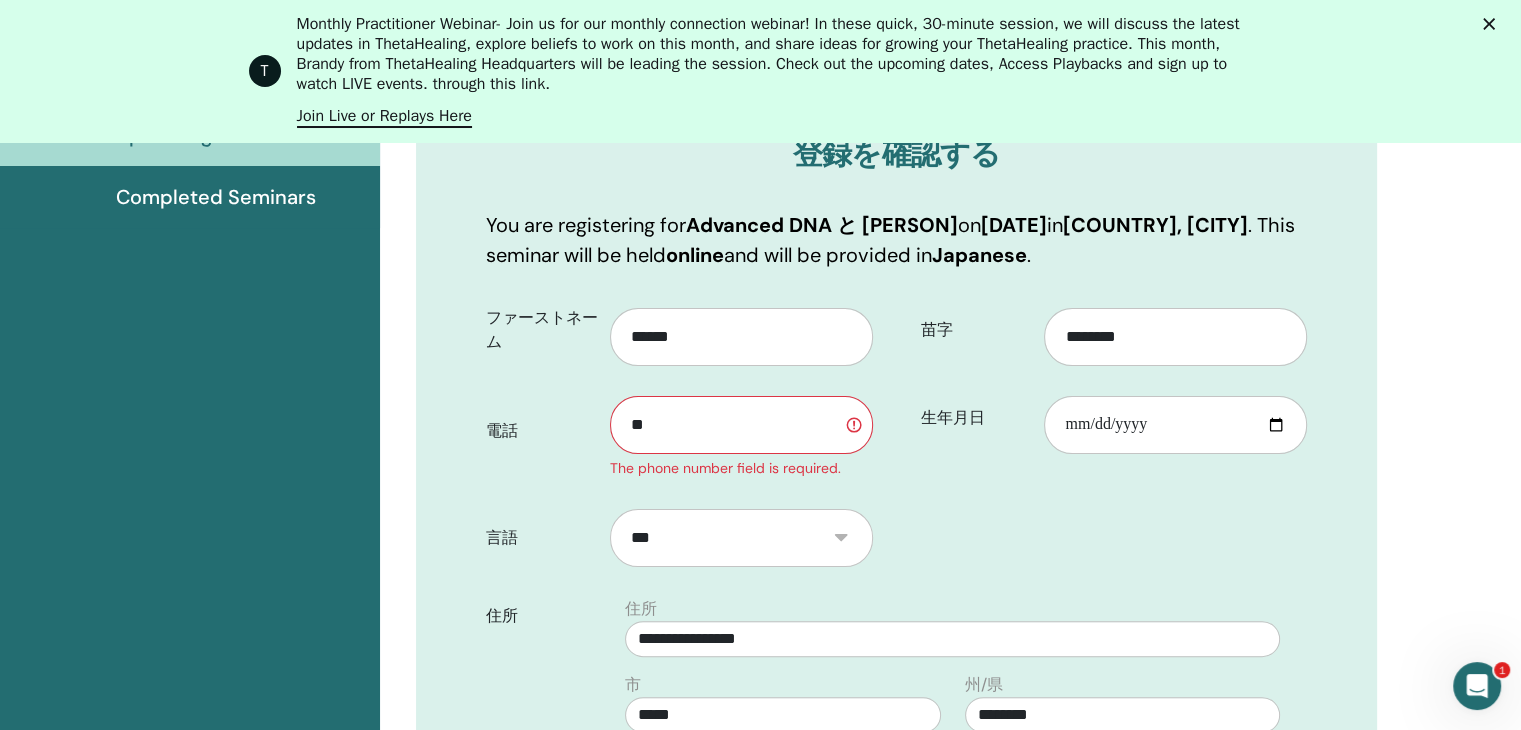type on "*" 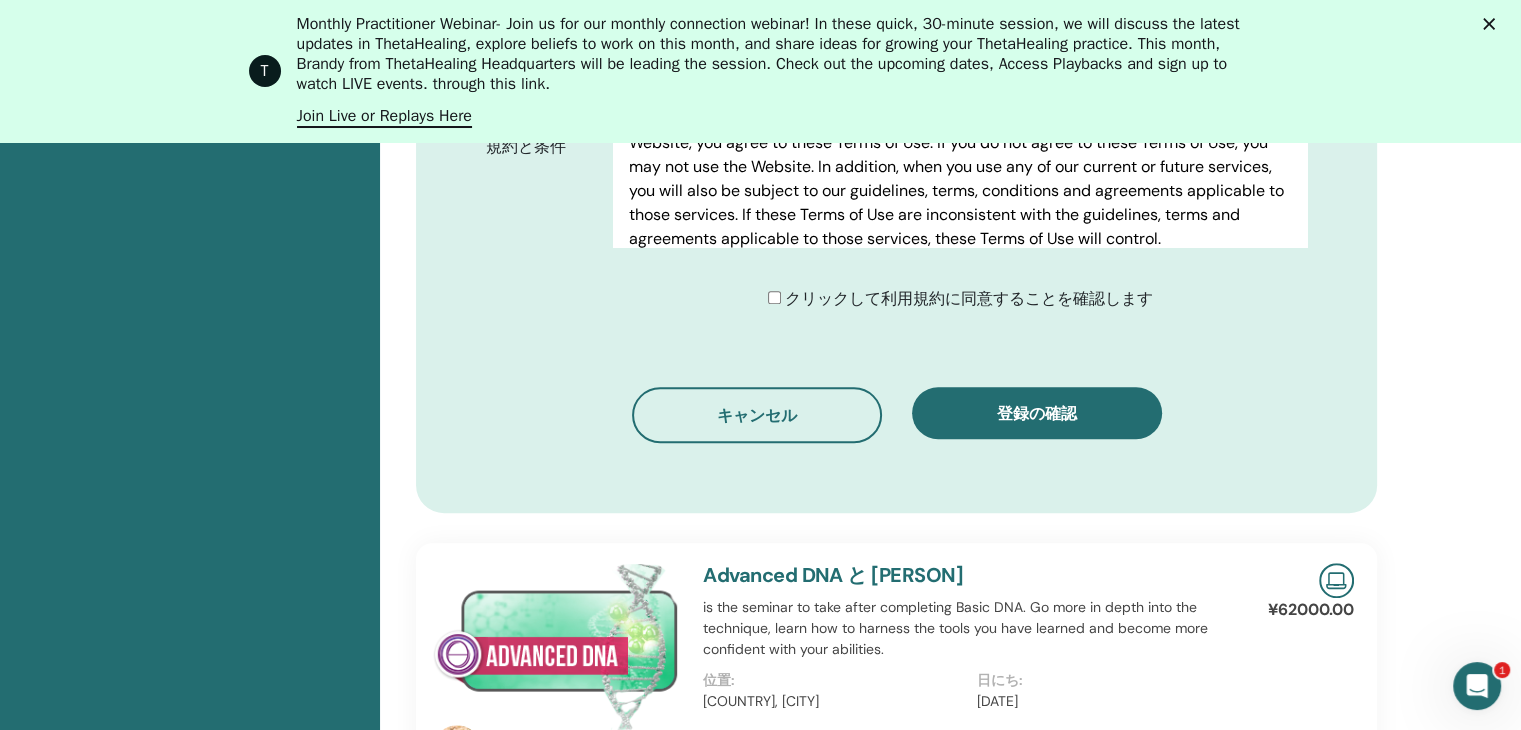 scroll, scrollTop: 1821, scrollLeft: 0, axis: vertical 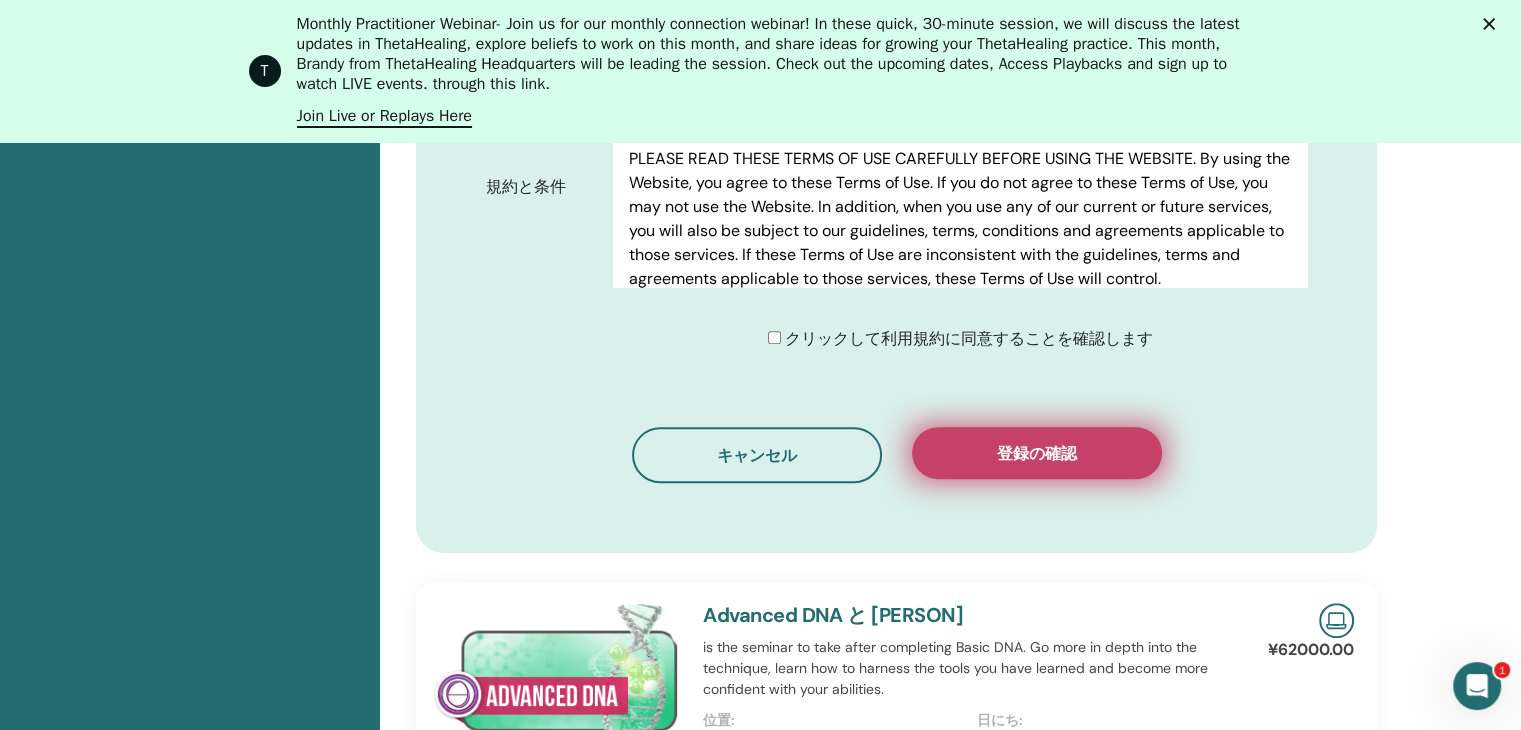 type on "**********" 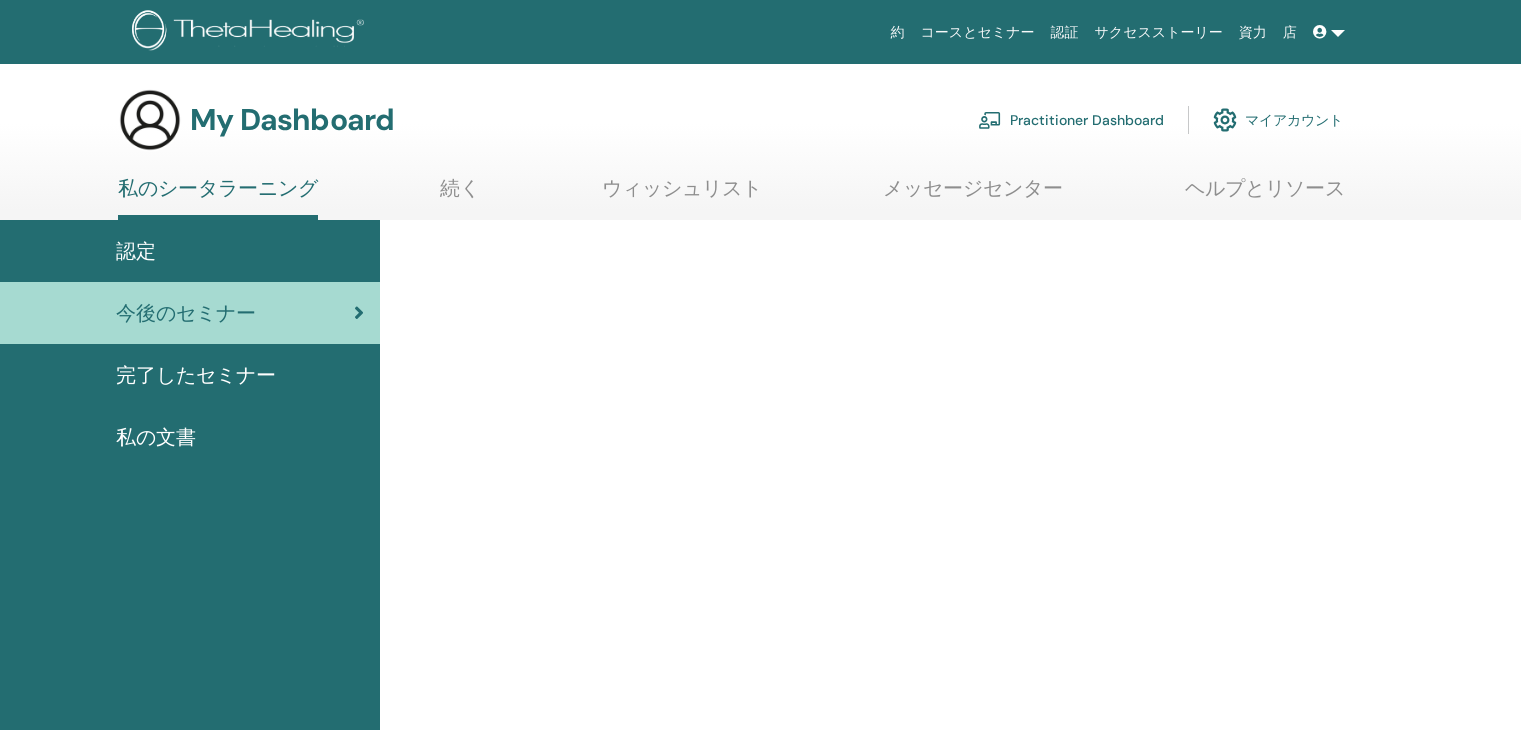 scroll, scrollTop: 0, scrollLeft: 0, axis: both 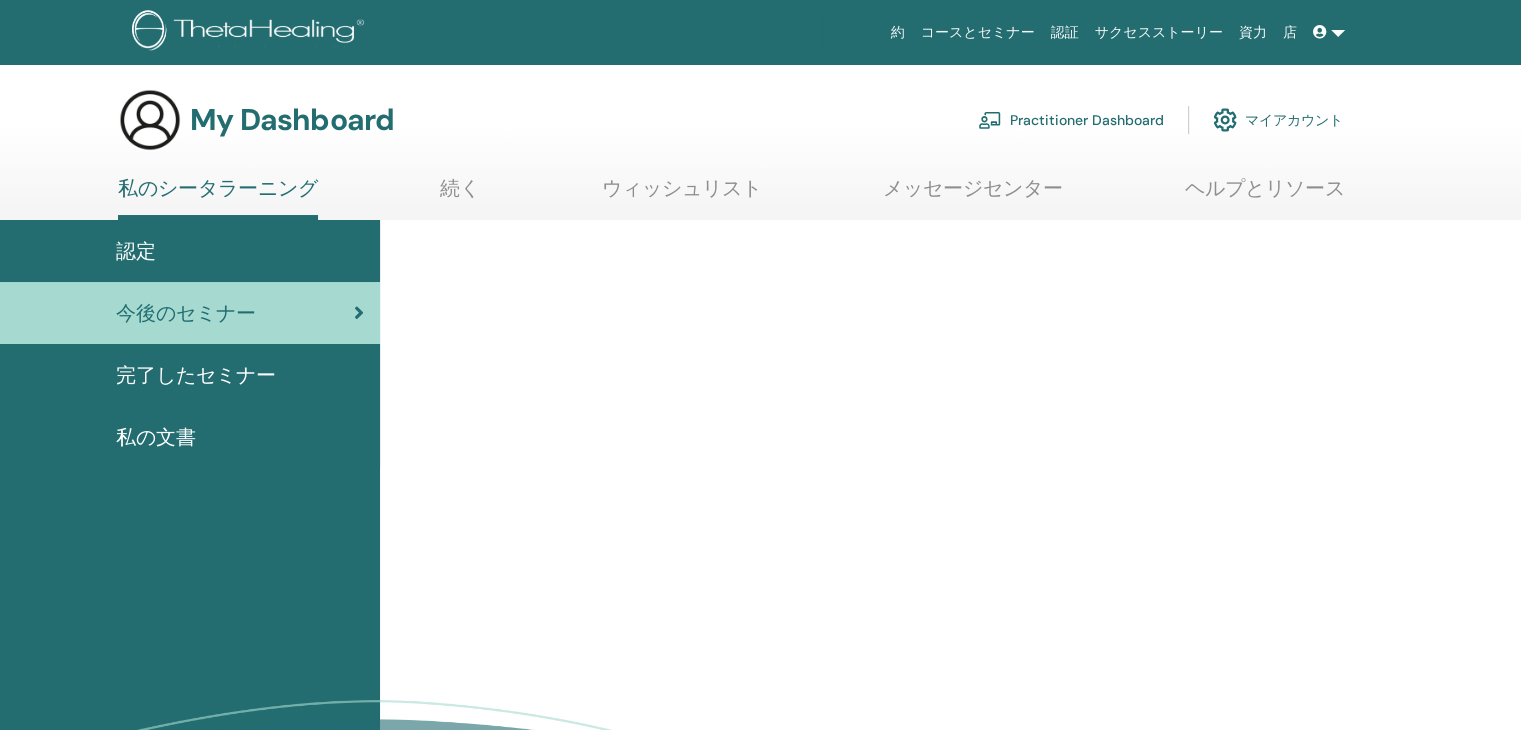 click on "認定" at bounding box center [190, 251] 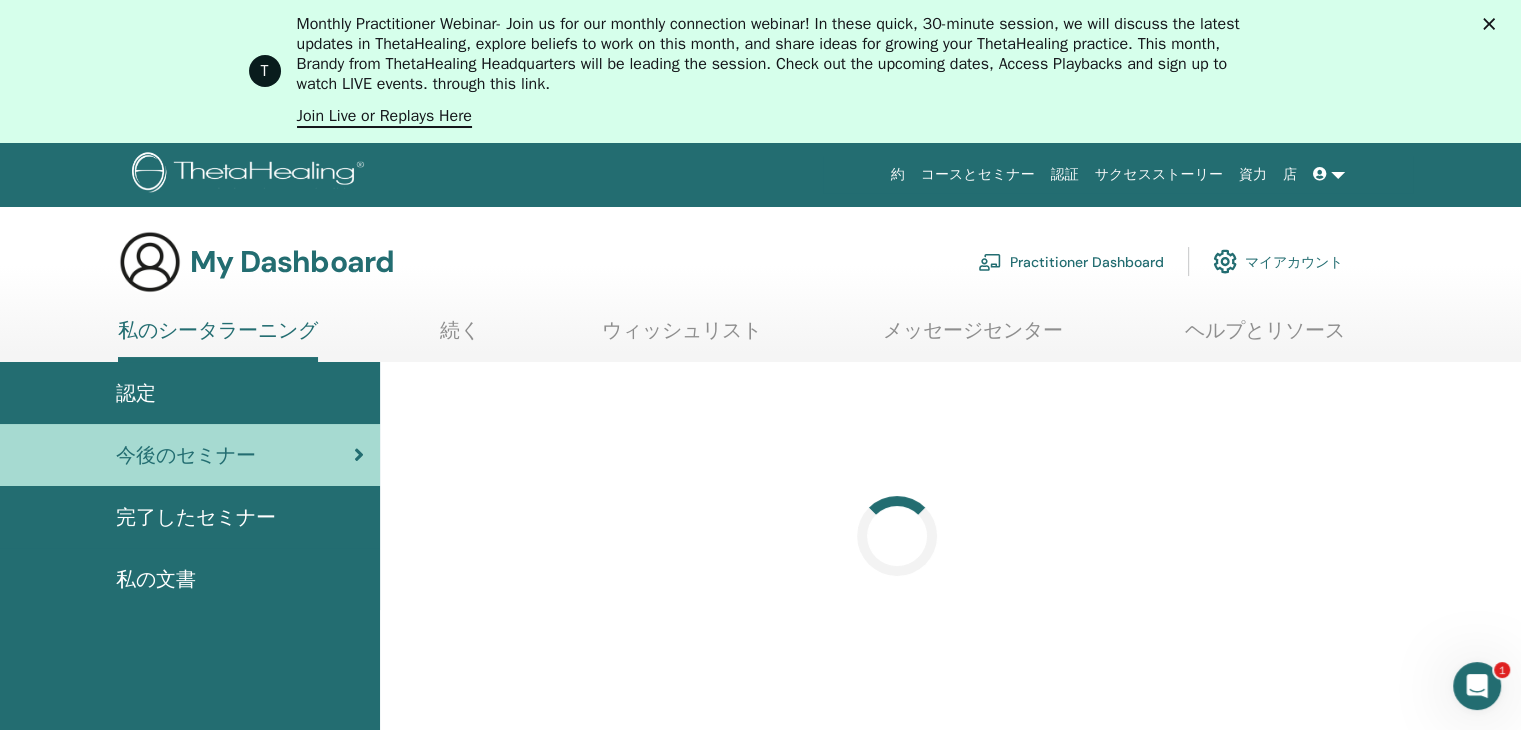 scroll, scrollTop: 0, scrollLeft: 0, axis: both 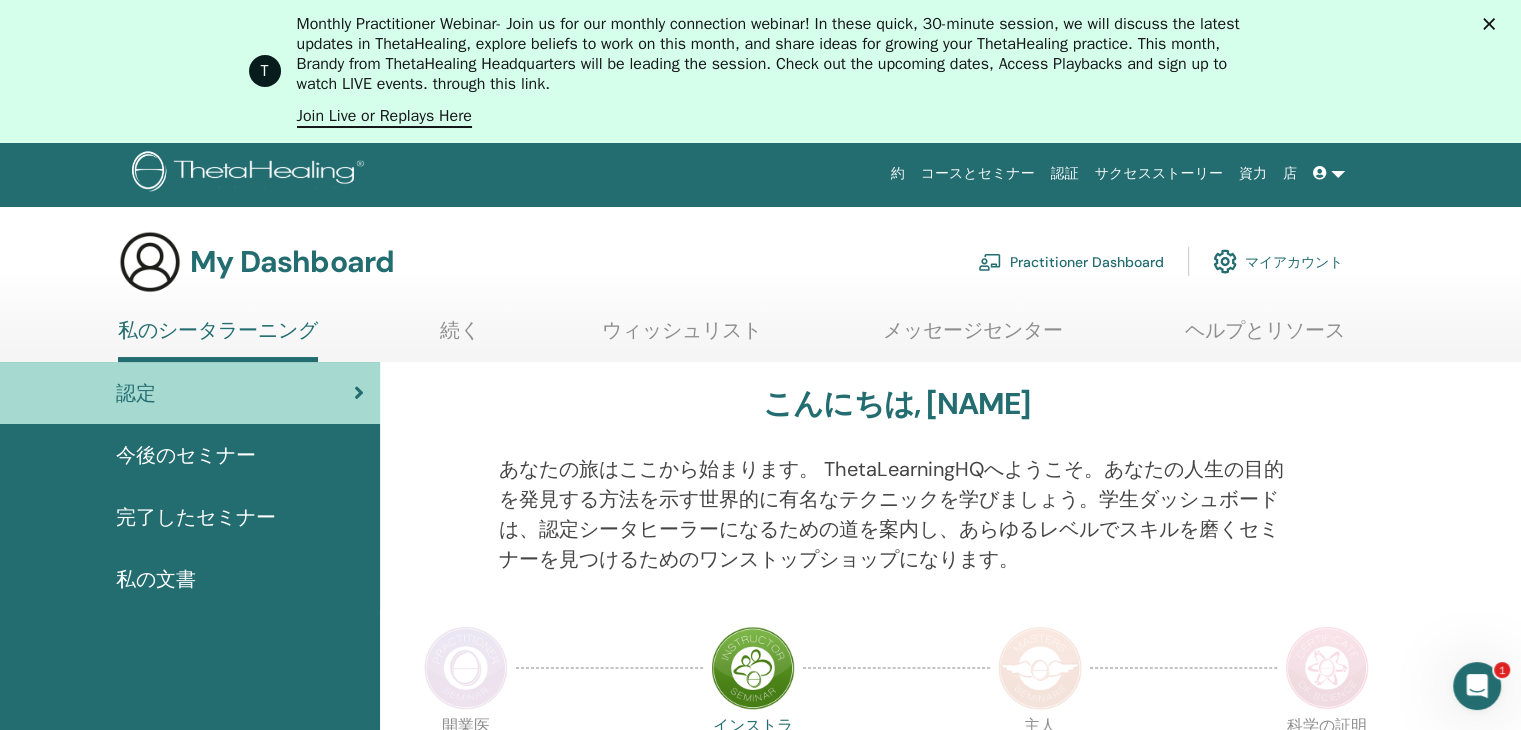 drag, startPoint x: 1534, startPoint y: 109, endPoint x: 1499, endPoint y: 61, distance: 59.405388 